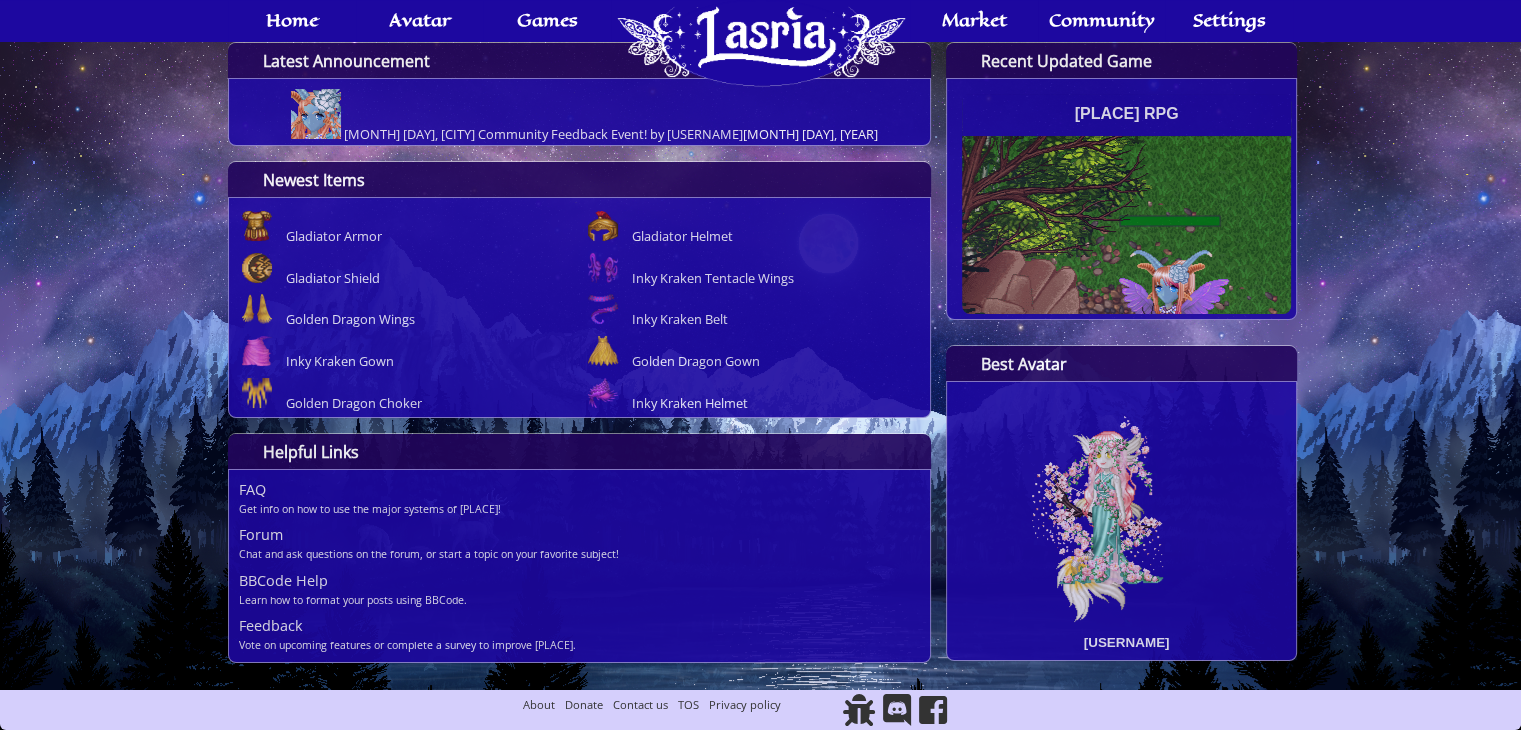 scroll, scrollTop: 0, scrollLeft: 0, axis: both 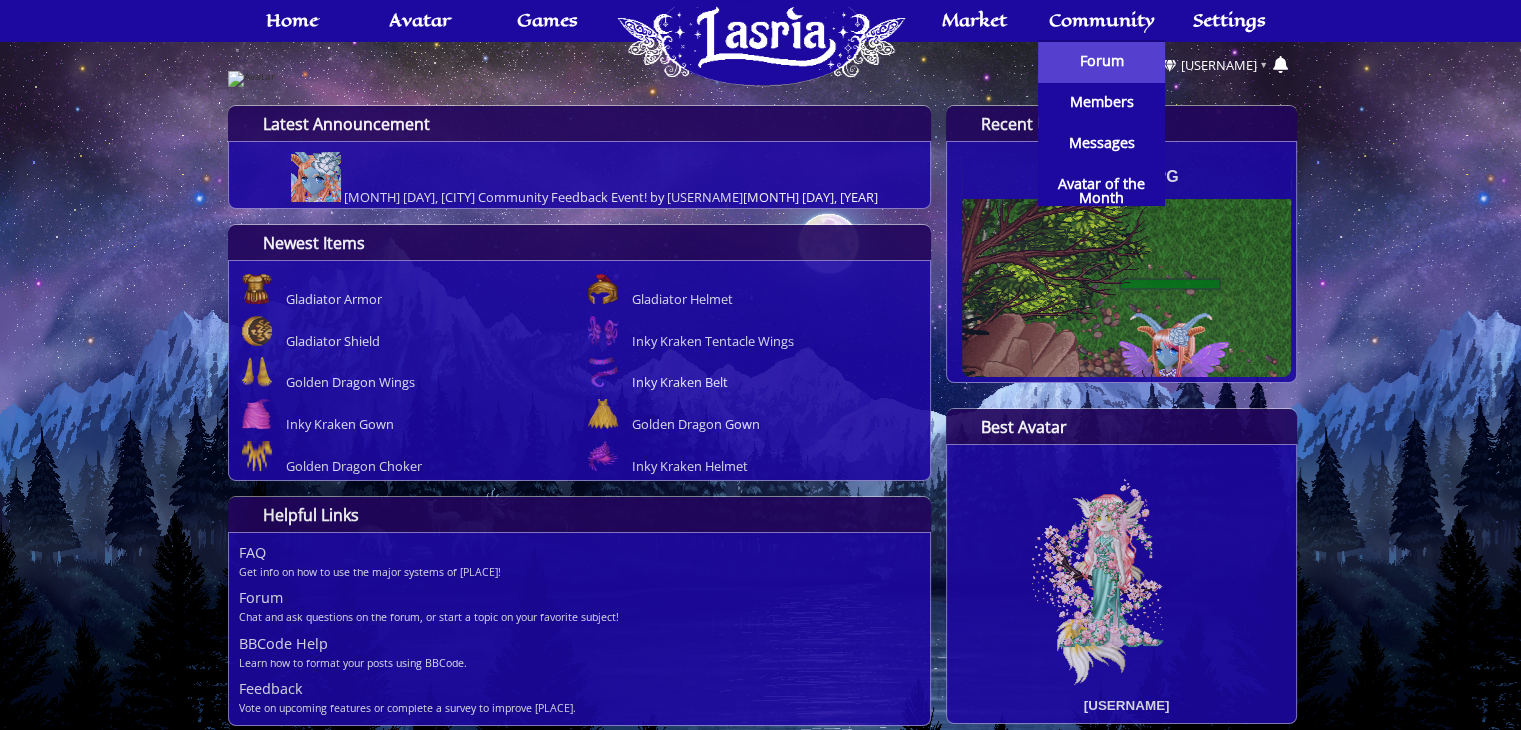 click on "Forum" at bounding box center (1102, 61) 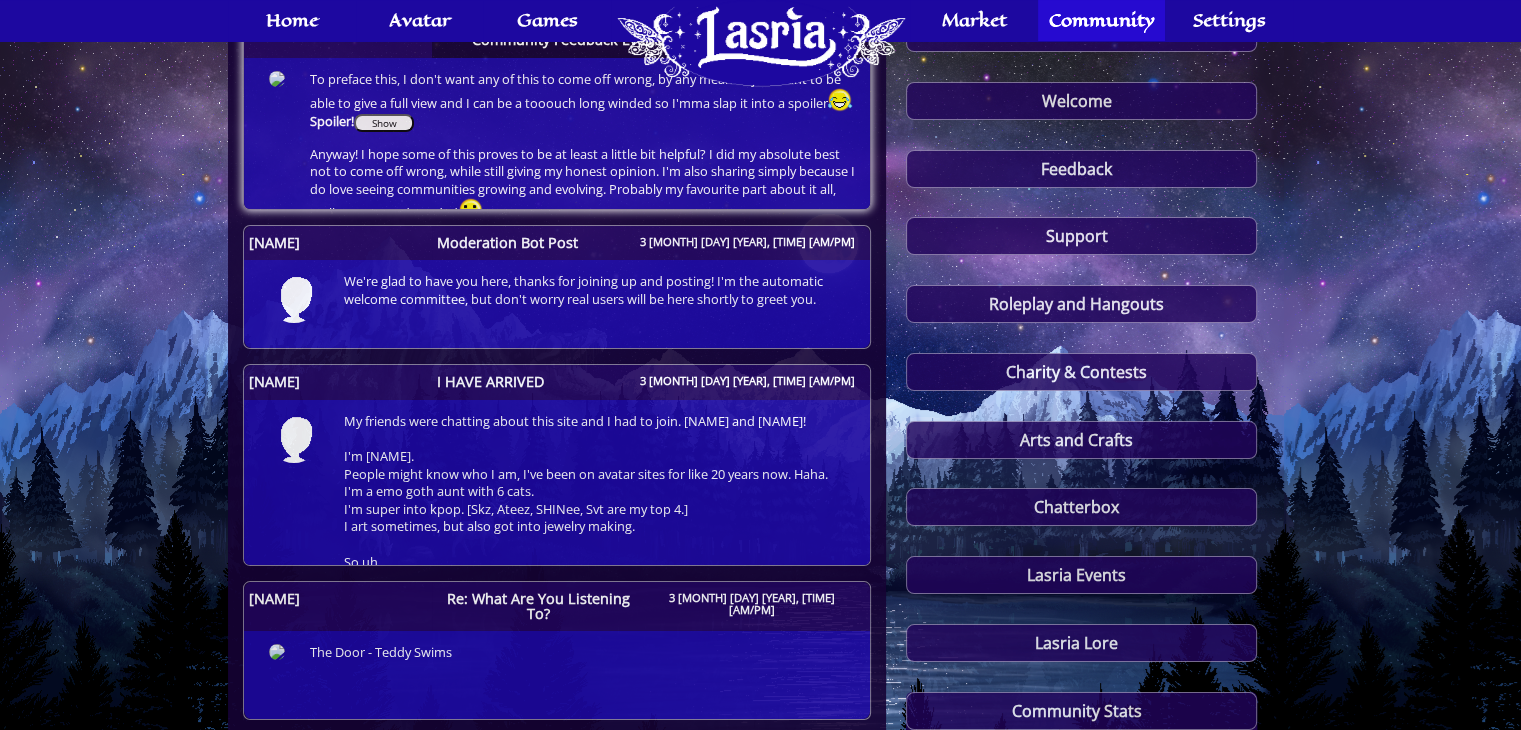 scroll, scrollTop: 139, scrollLeft: 0, axis: vertical 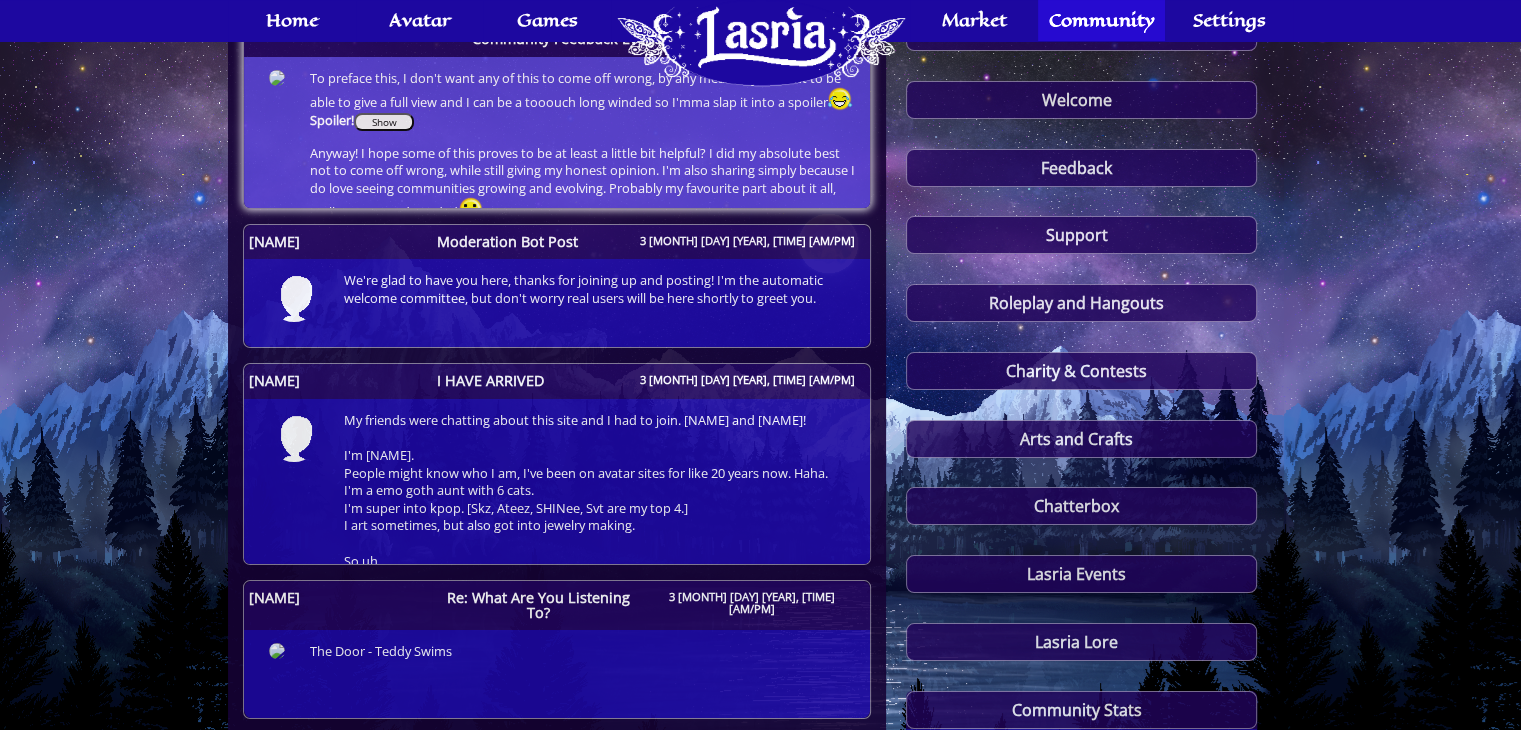 click on "To preface this, I don't want any of this to come off wrong, by any means! I just want to be able to give a full view and I can be a tooouch long winded so I'mma slap it into a spoiler
Spoiler! Show     Overall, the site is nice! It has a very smooth feel to it. Almost maybe a bit too smooth? I don't think I'd be able to describe the feel in that sense. After years of being on forums such as this one and dozens of others by this point, I've grown used to and comfortable with a variety of systems, and I think what's going on here is probably the weirdest one to get used to.
Abilities are what esp kinda fetch me up, I know that it's tied into the crafting system, but, abilities doesn't feel like the right word for that system. It sounds like something more attached to the RPG, like, there's new skills and attacks you can learn in there to improve your character in the RPG to get more loot/material? So that was something that definitely kinda confused me for a moment." at bounding box center (580, 172) 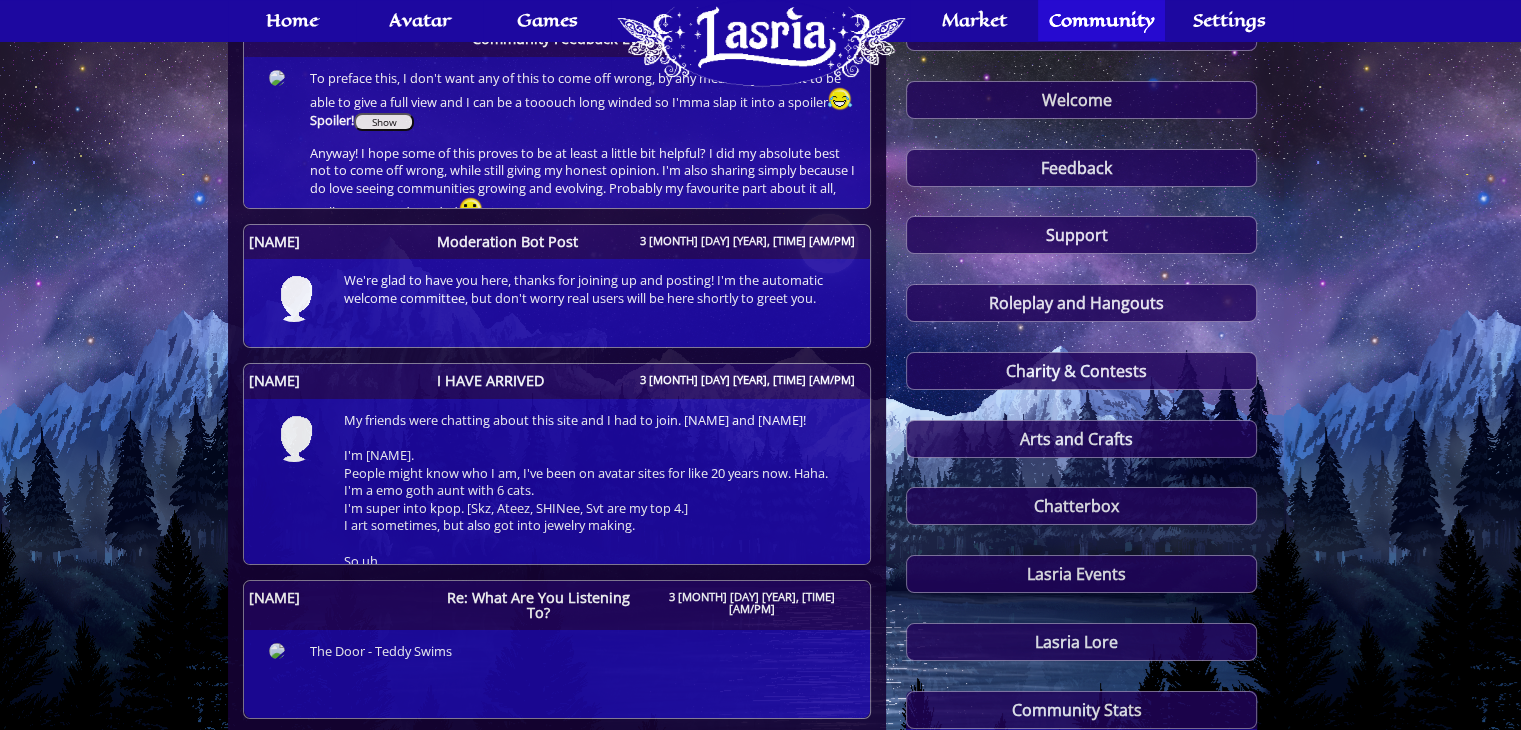 scroll, scrollTop: 0, scrollLeft: 0, axis: both 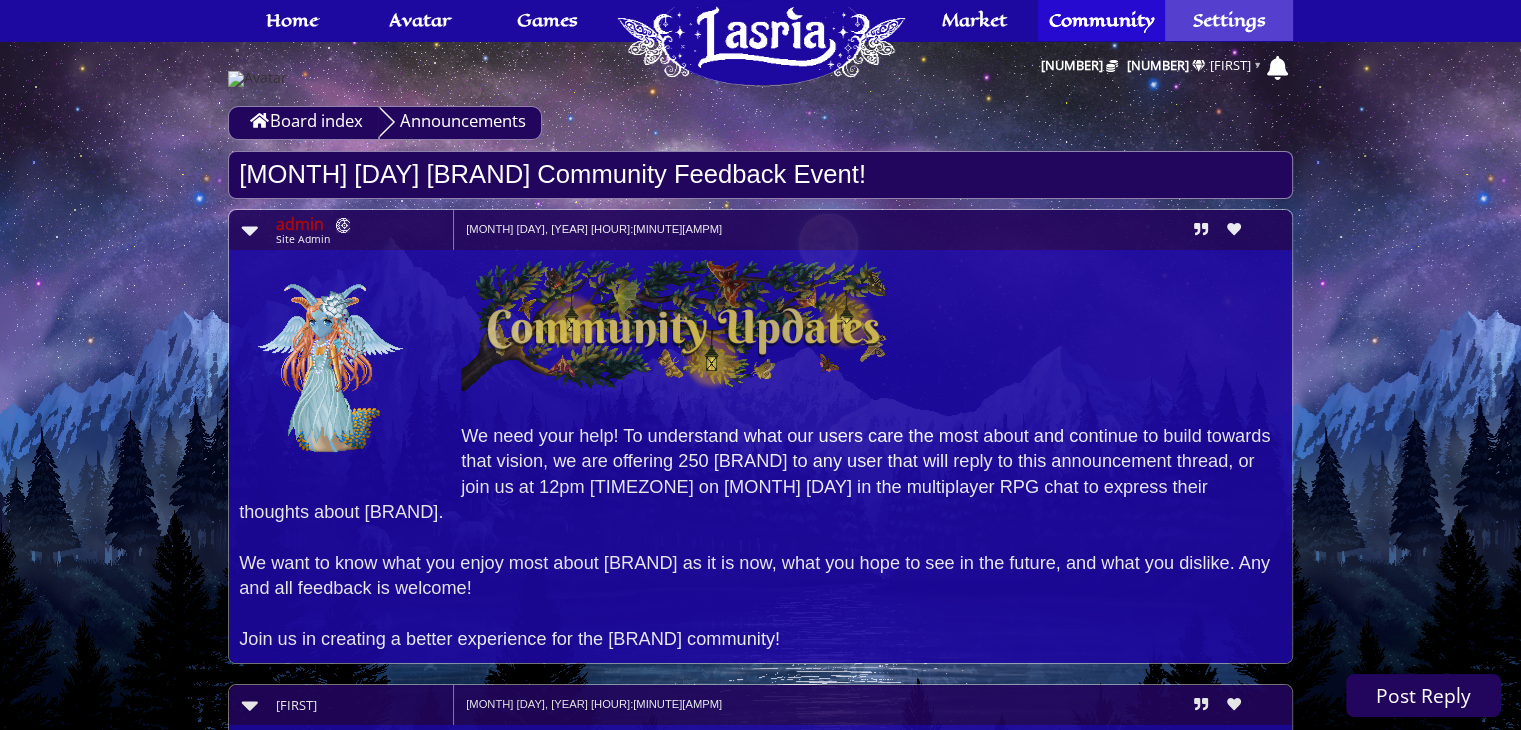 click on "Settings" at bounding box center [1229, 20] 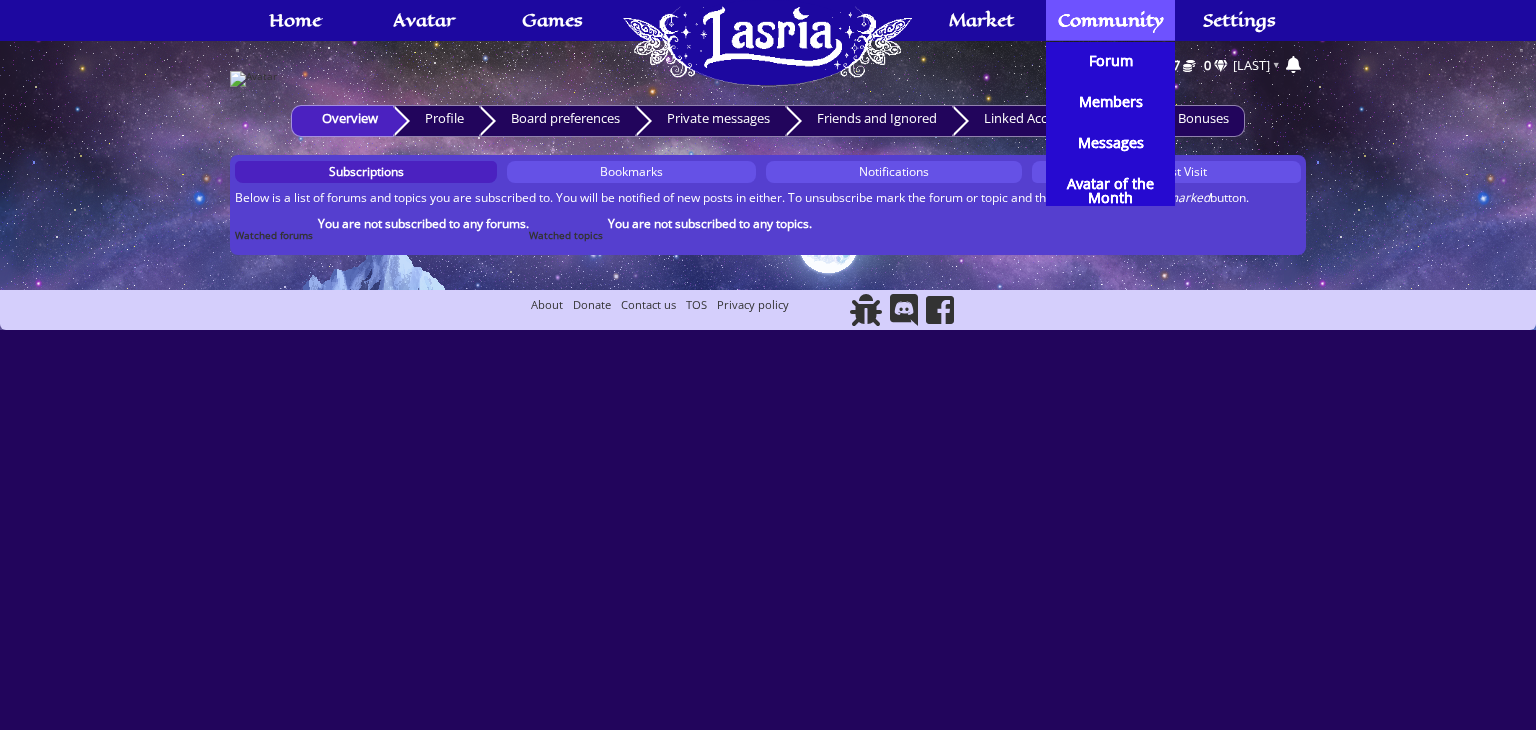 scroll, scrollTop: 0, scrollLeft: 0, axis: both 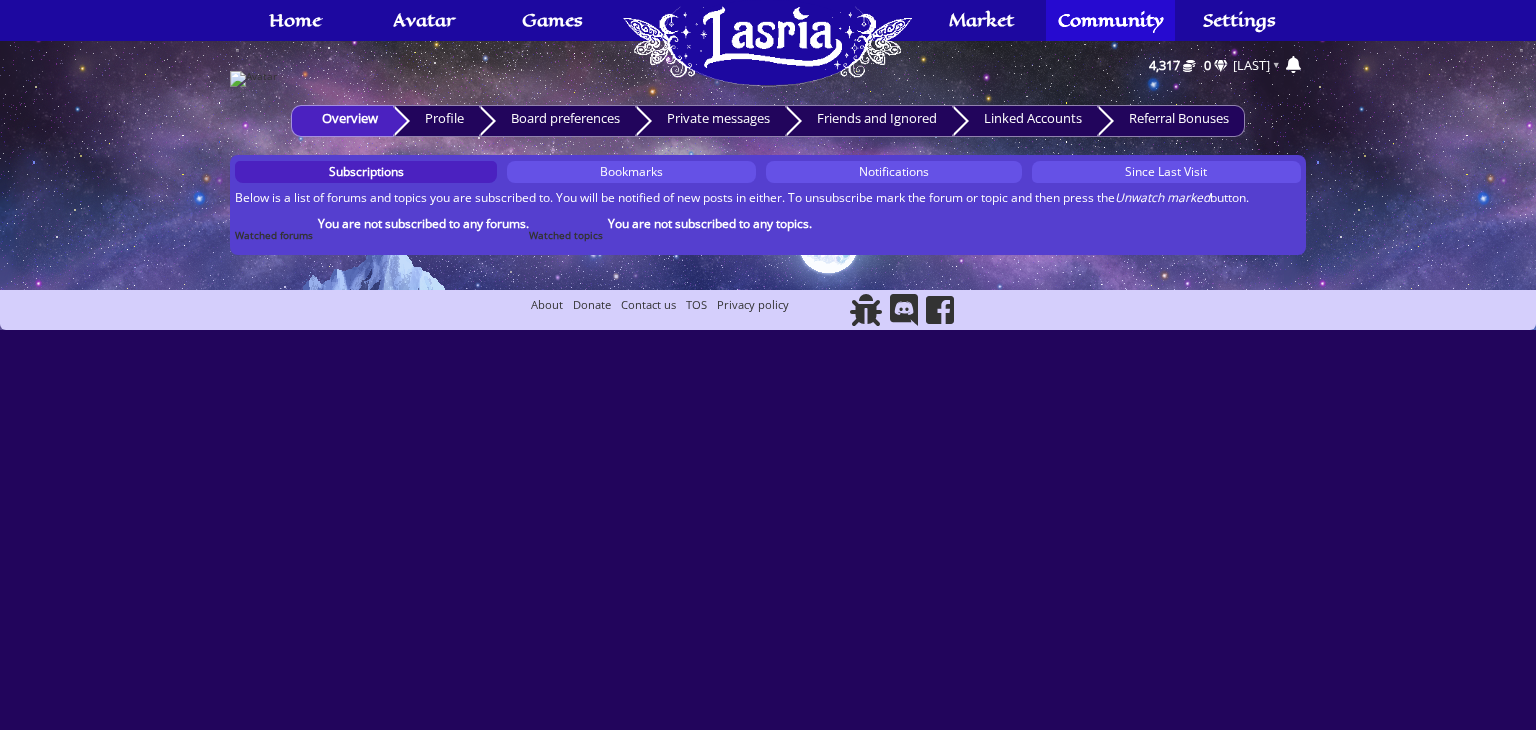 click at bounding box center (767, 64) 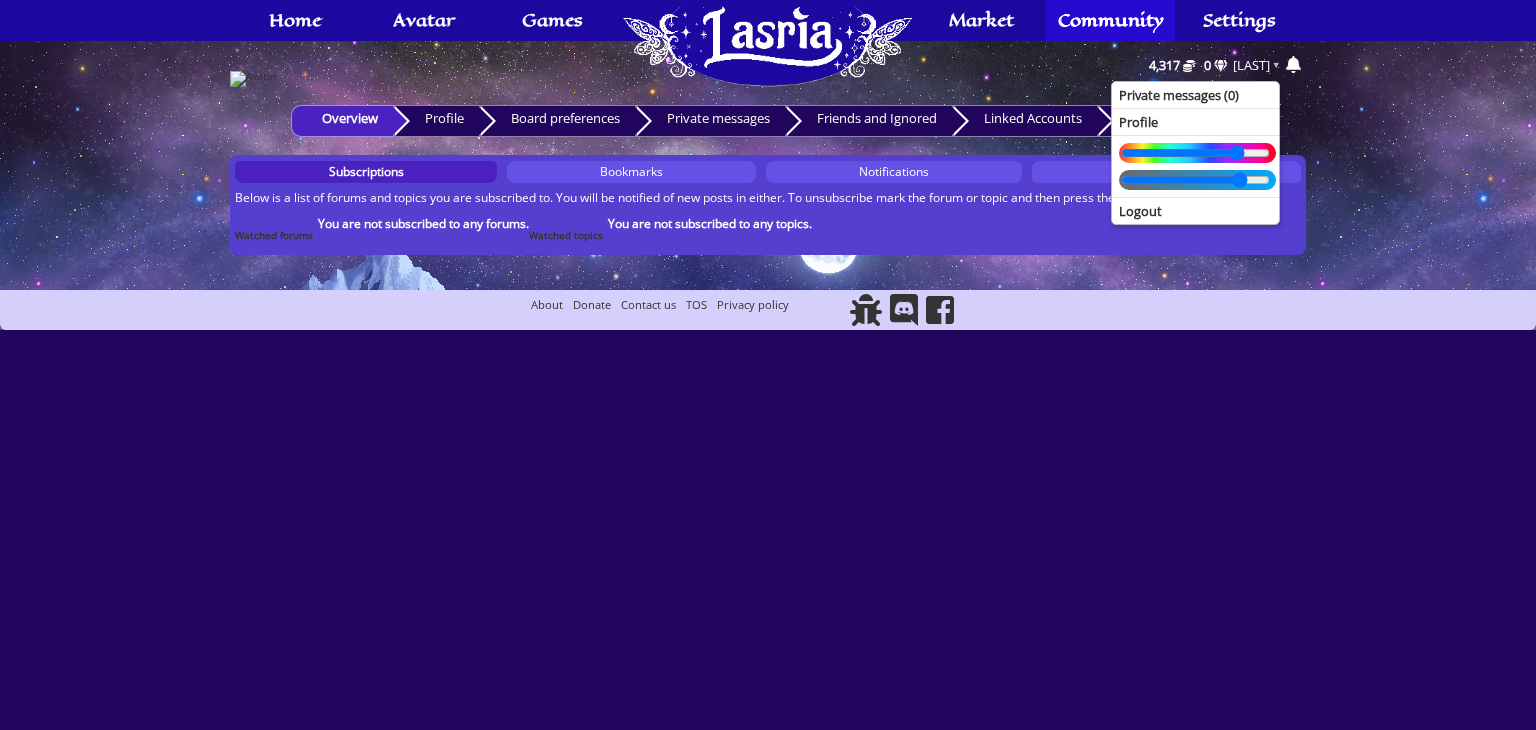 drag, startPoint x: 1191, startPoint y: 152, endPoint x: 1237, endPoint y: 154, distance: 46.043457 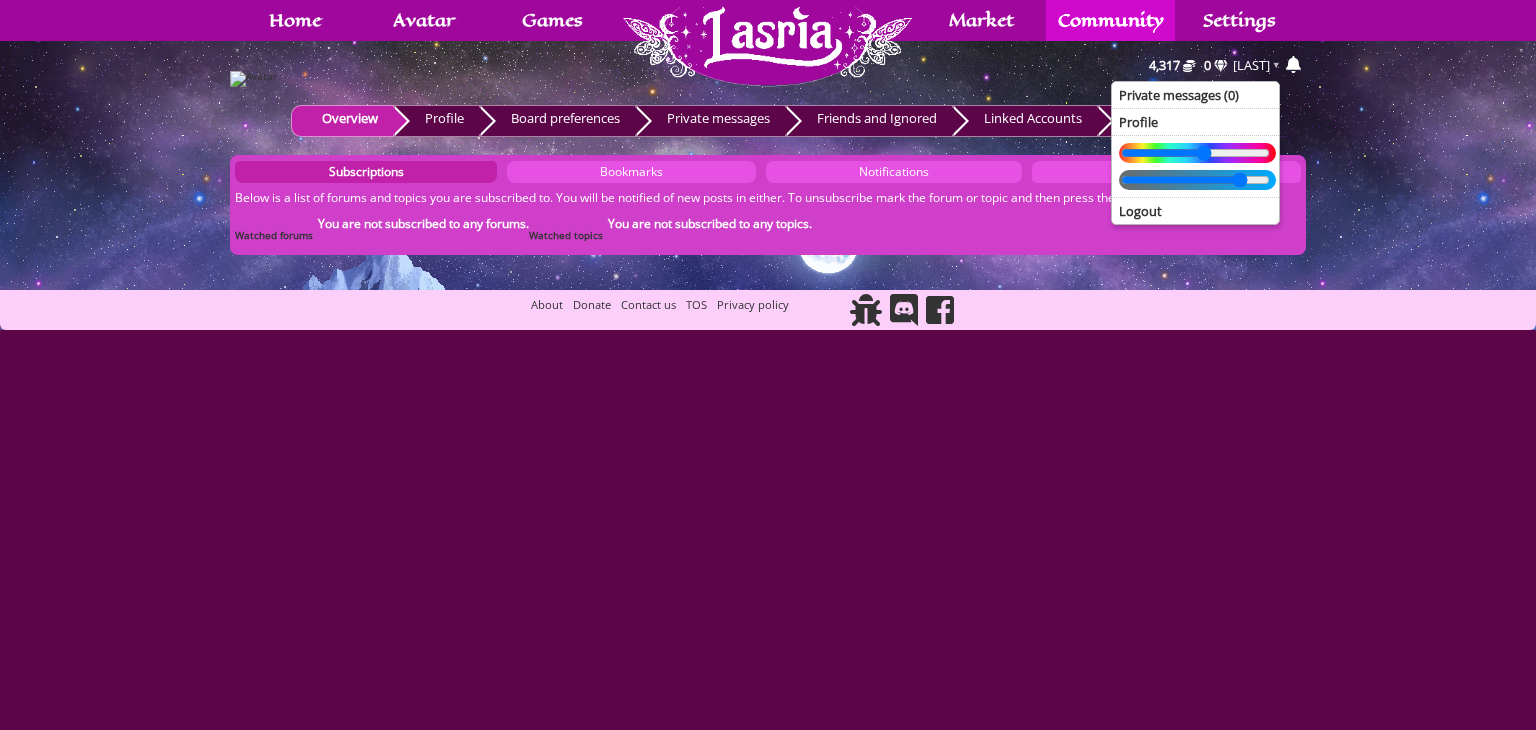 drag, startPoint x: 1237, startPoint y: 154, endPoint x: 1204, endPoint y: 152, distance: 33.06055 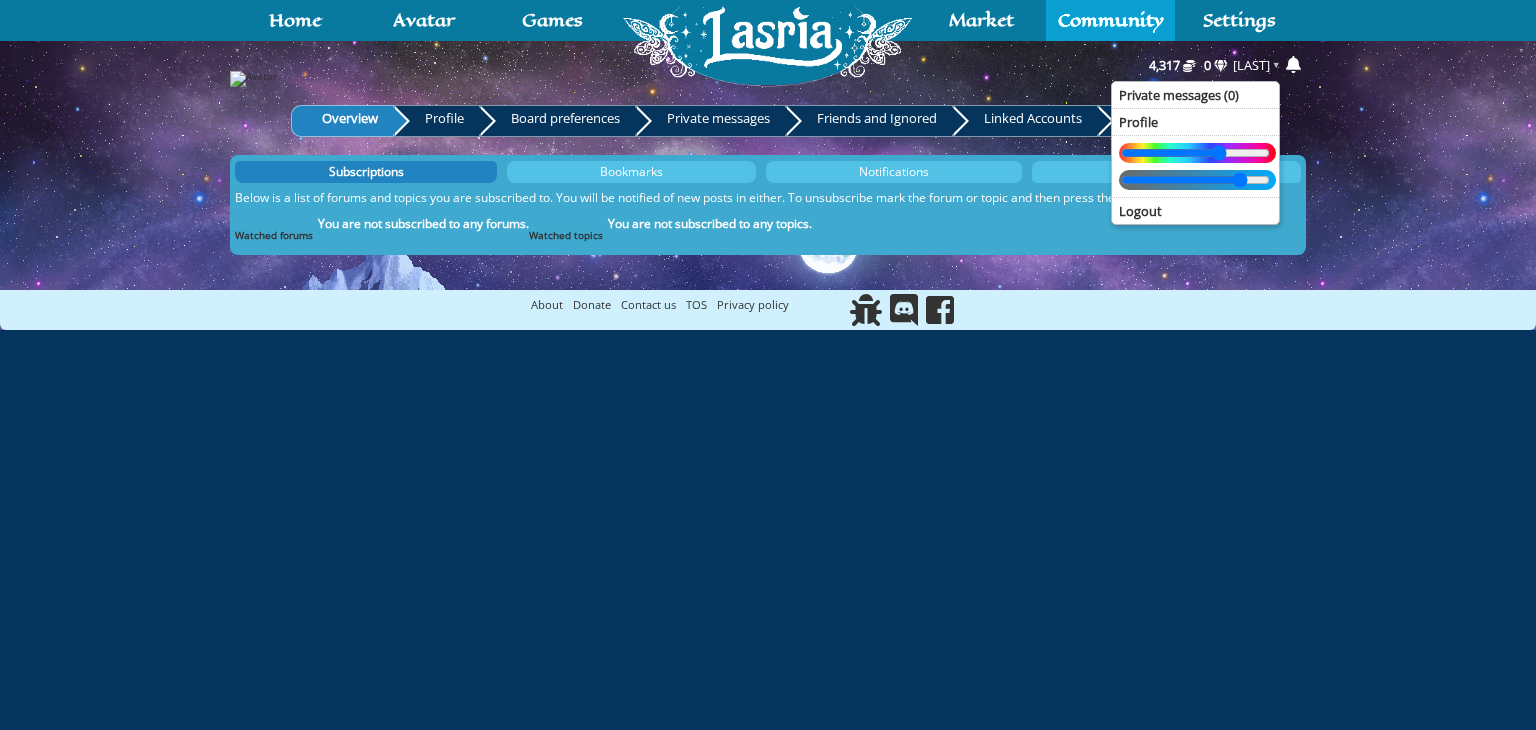 drag, startPoint x: 1204, startPoint y: 152, endPoint x: 1219, endPoint y: 152, distance: 15 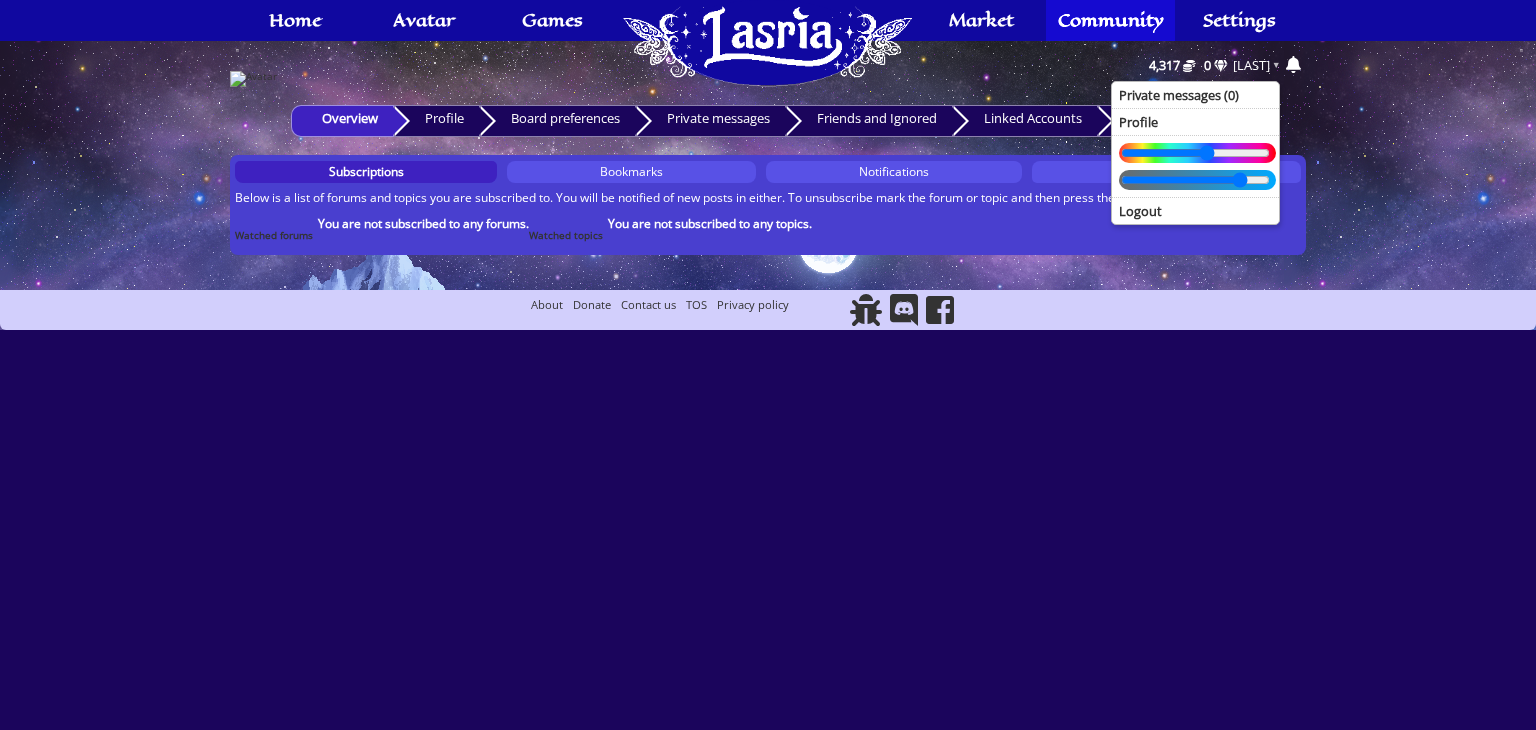 drag, startPoint x: 1219, startPoint y: 152, endPoint x: 1207, endPoint y: 155, distance: 12.369317 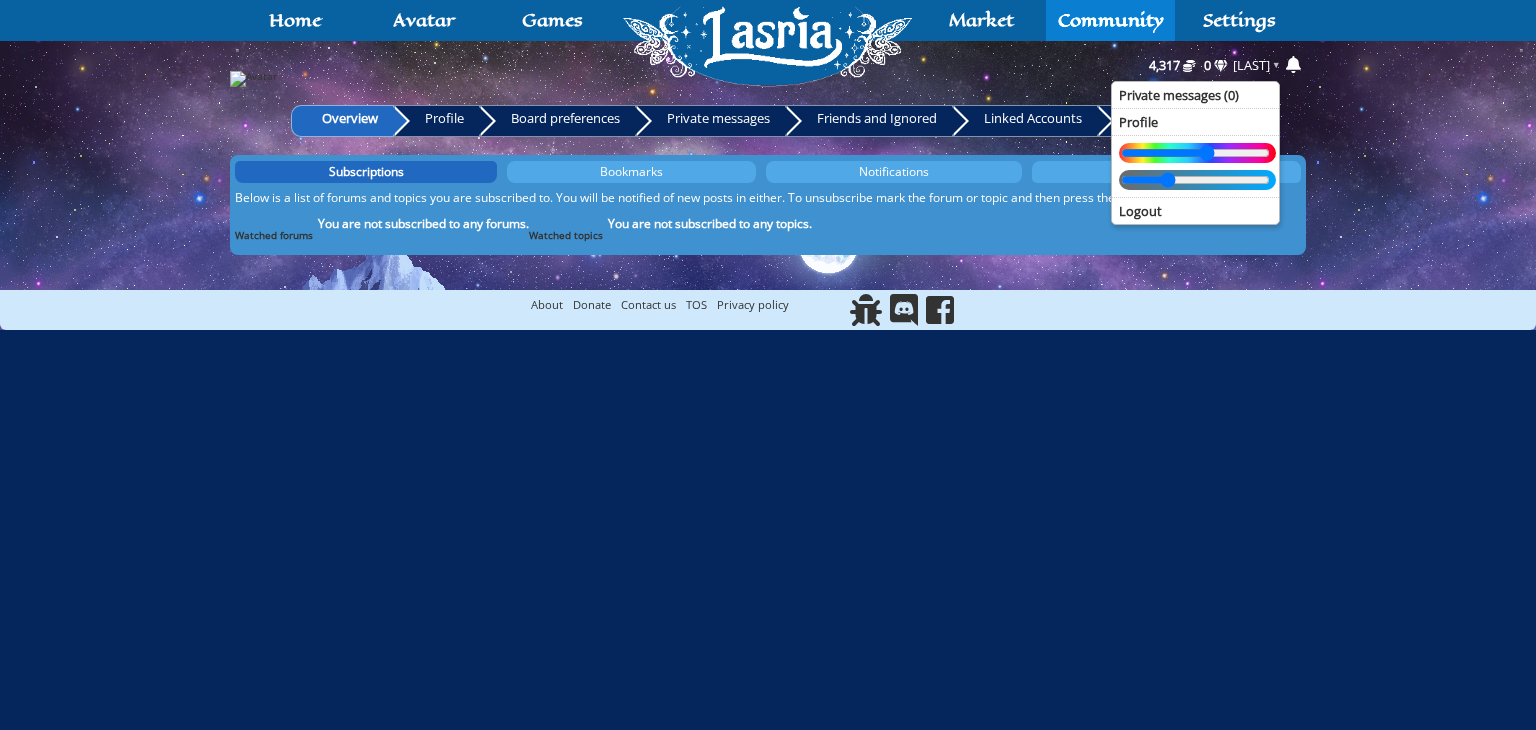 drag, startPoint x: 1242, startPoint y: 181, endPoint x: 1168, endPoint y: 182, distance: 74.00676 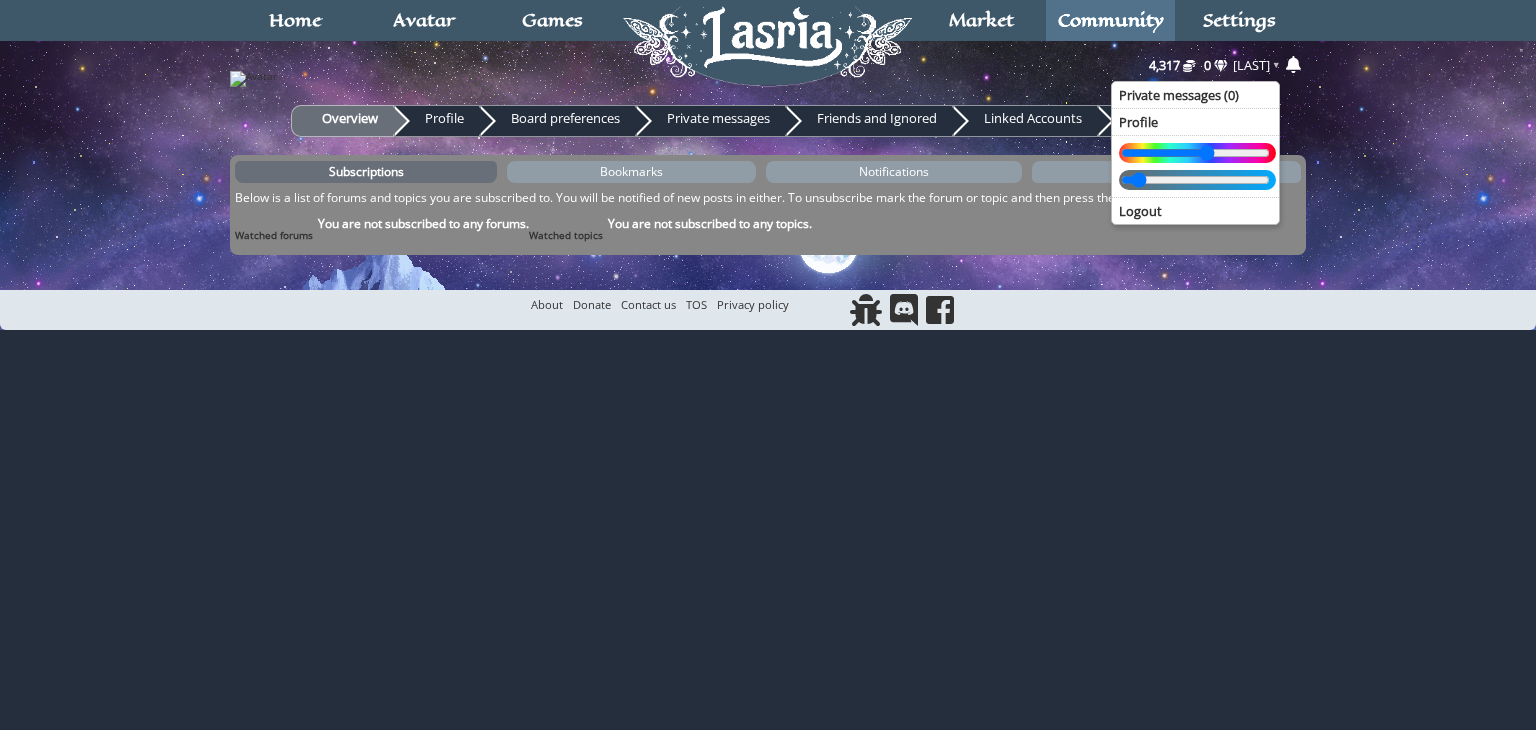 drag, startPoint x: 1168, startPoint y: 182, endPoint x: 1025, endPoint y: 189, distance: 143.17122 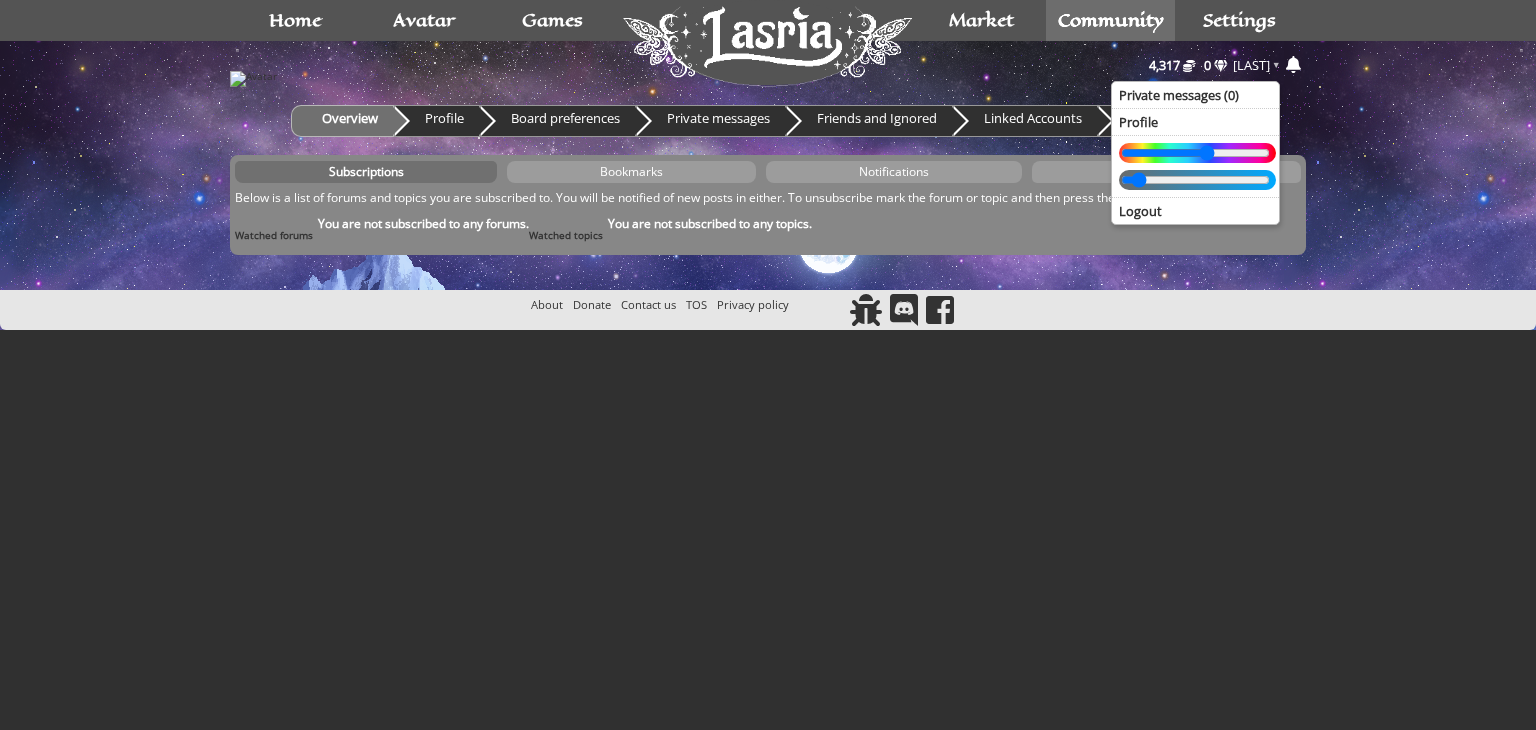 drag, startPoint x: 1141, startPoint y: 183, endPoint x: 1080, endPoint y: 185, distance: 61.03278 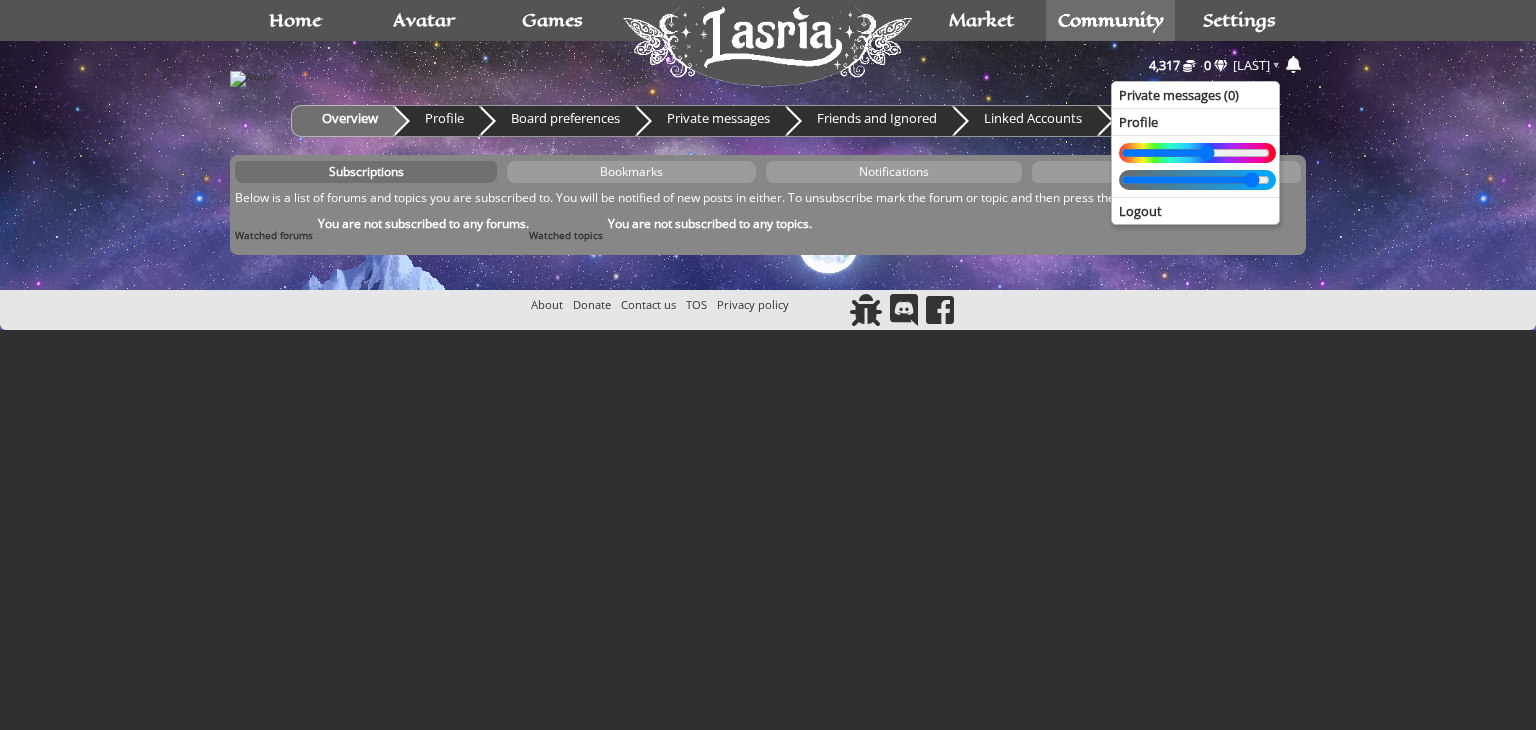 drag, startPoint x: 1135, startPoint y: 173, endPoint x: 1295, endPoint y: 188, distance: 160.70158 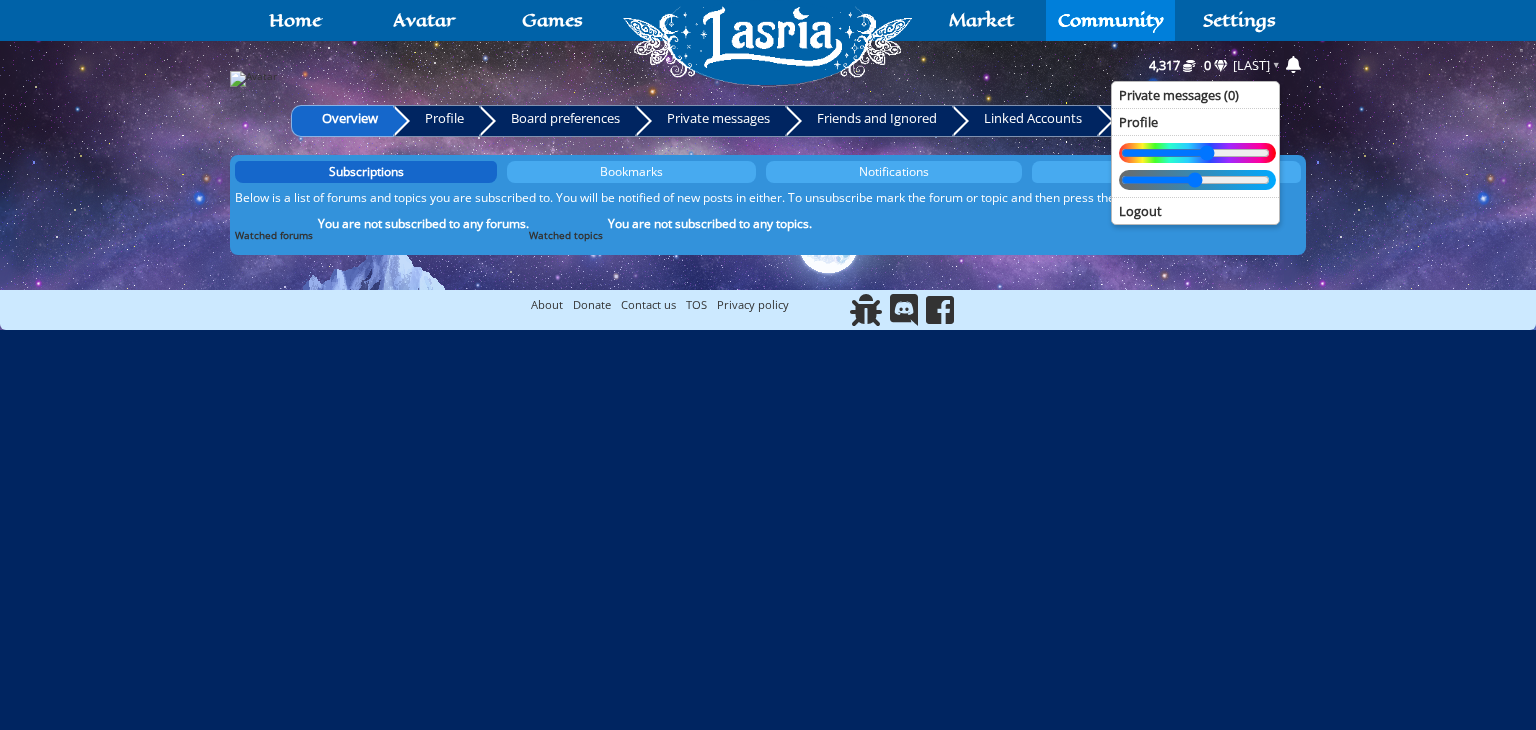 drag, startPoint x: 1249, startPoint y: 181, endPoint x: 1195, endPoint y: 182, distance: 54.00926 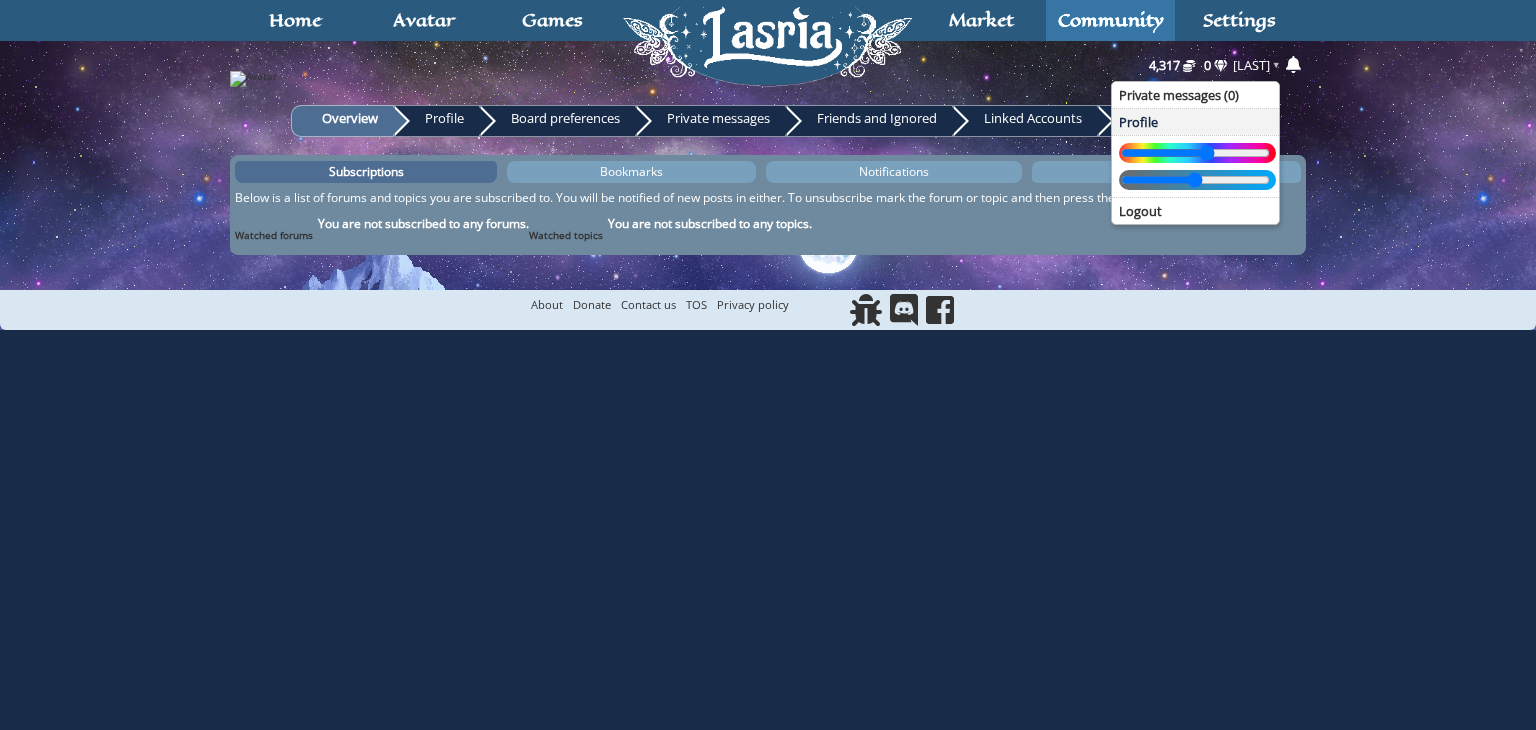 click on "Profile" at bounding box center (1195, 122) 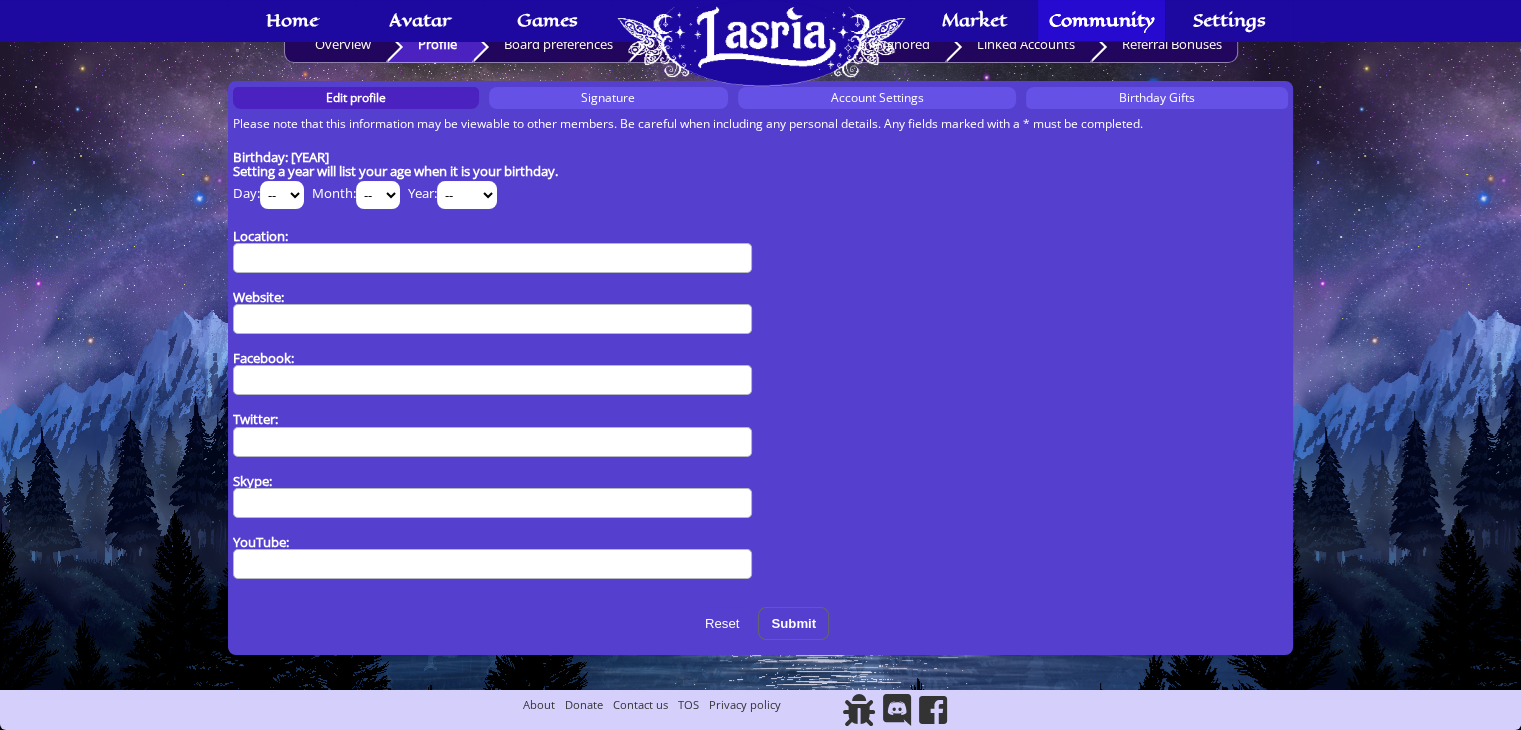 scroll, scrollTop: 0, scrollLeft: 0, axis: both 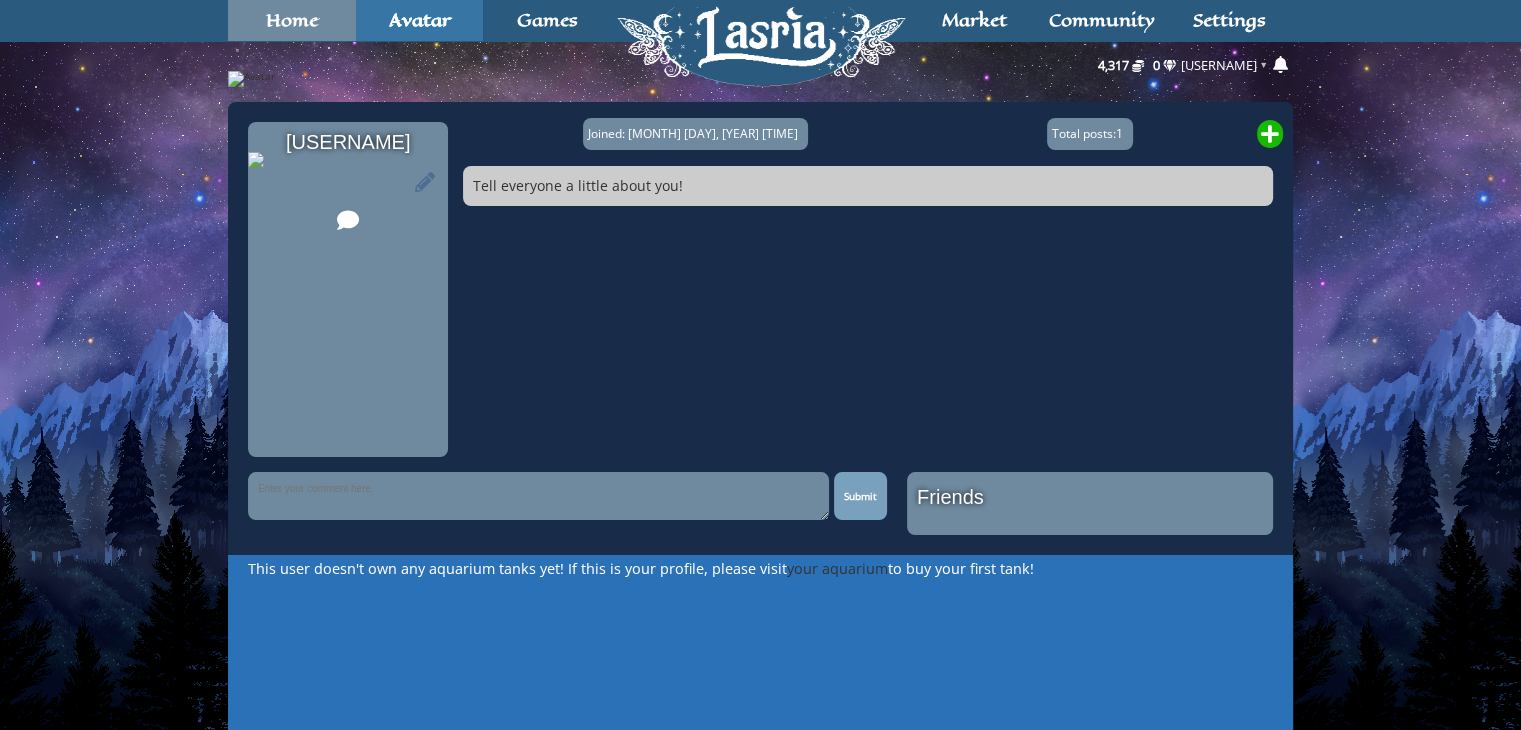 click on "Home" at bounding box center [292, 20] 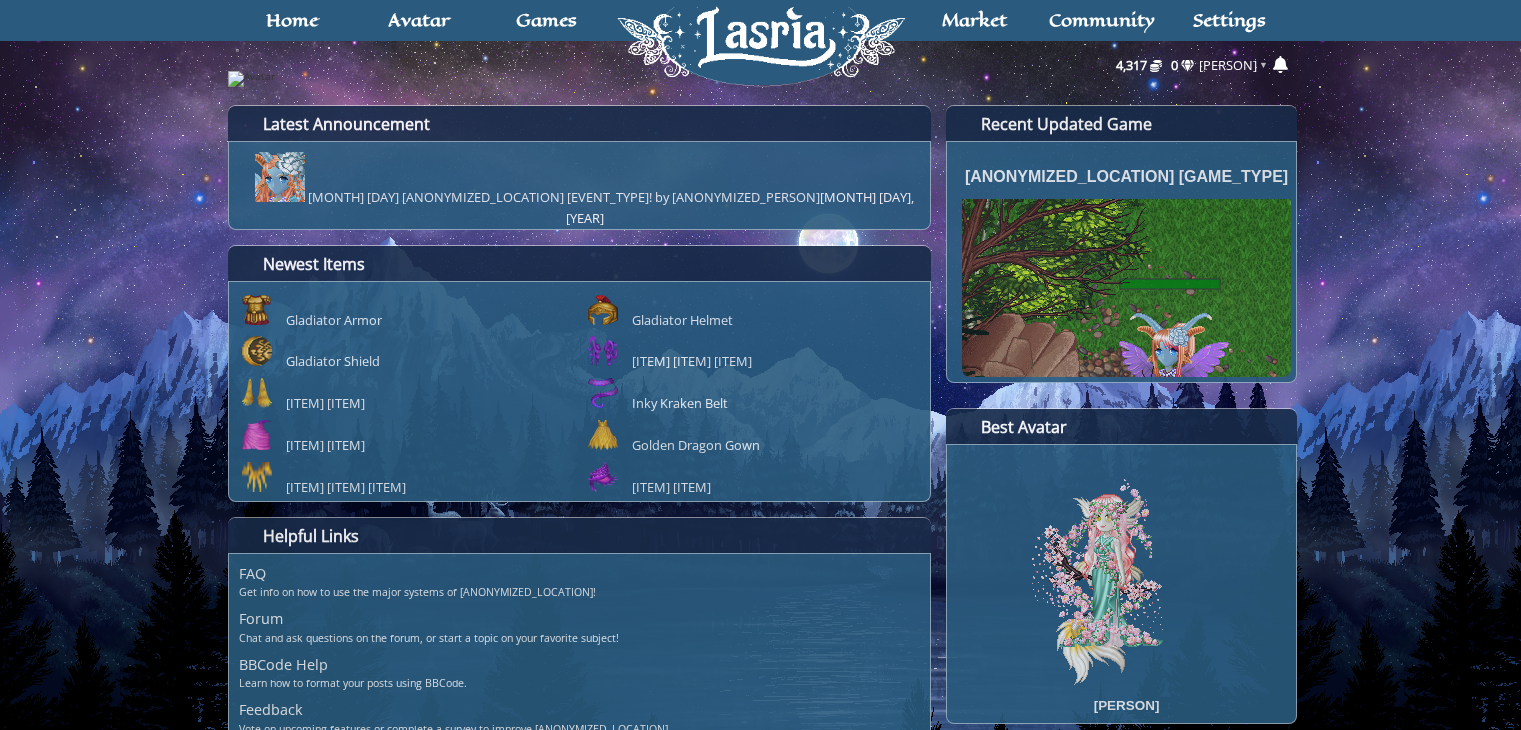 scroll, scrollTop: 0, scrollLeft: 0, axis: both 